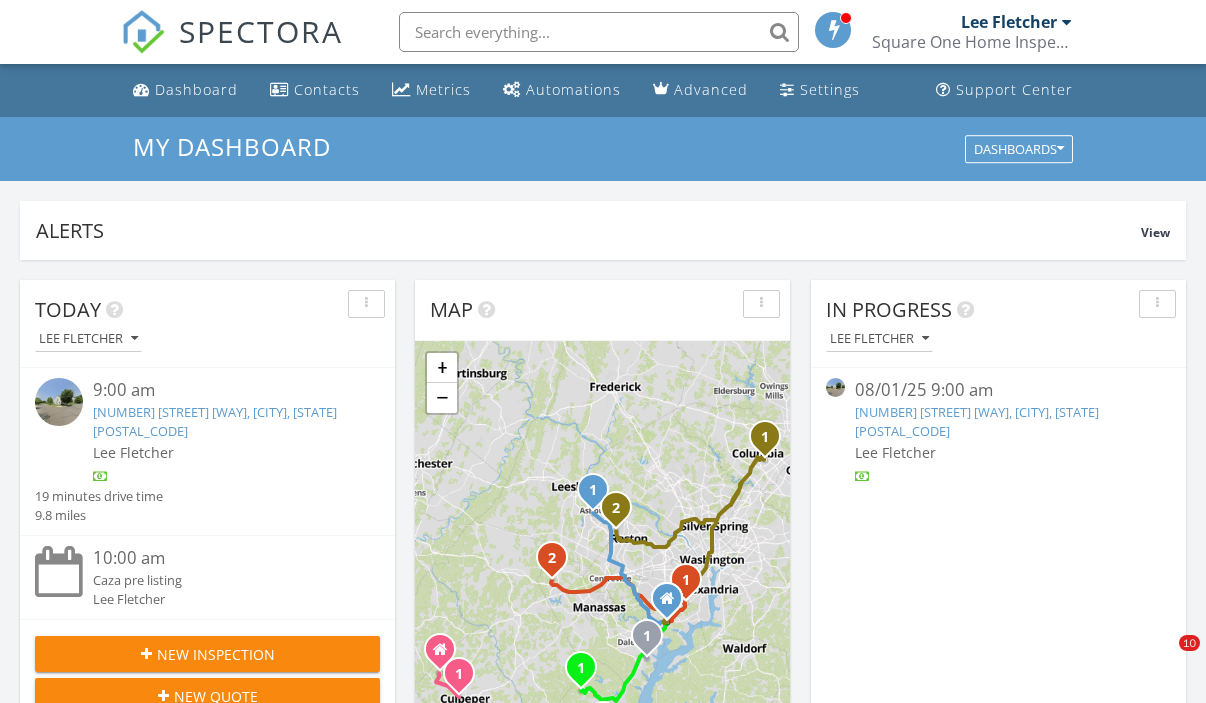 scroll, scrollTop: 0, scrollLeft: 0, axis: both 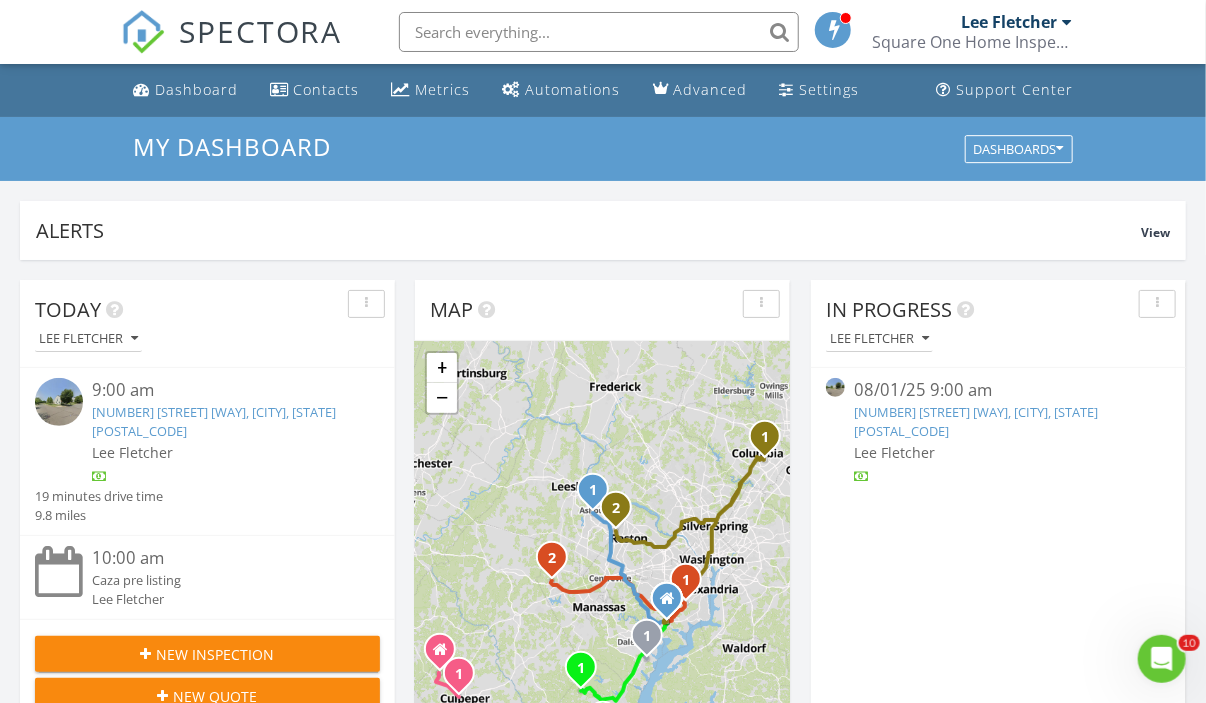 drag, startPoint x: 487, startPoint y: 25, endPoint x: 492, endPoint y: 43, distance: 18.681541 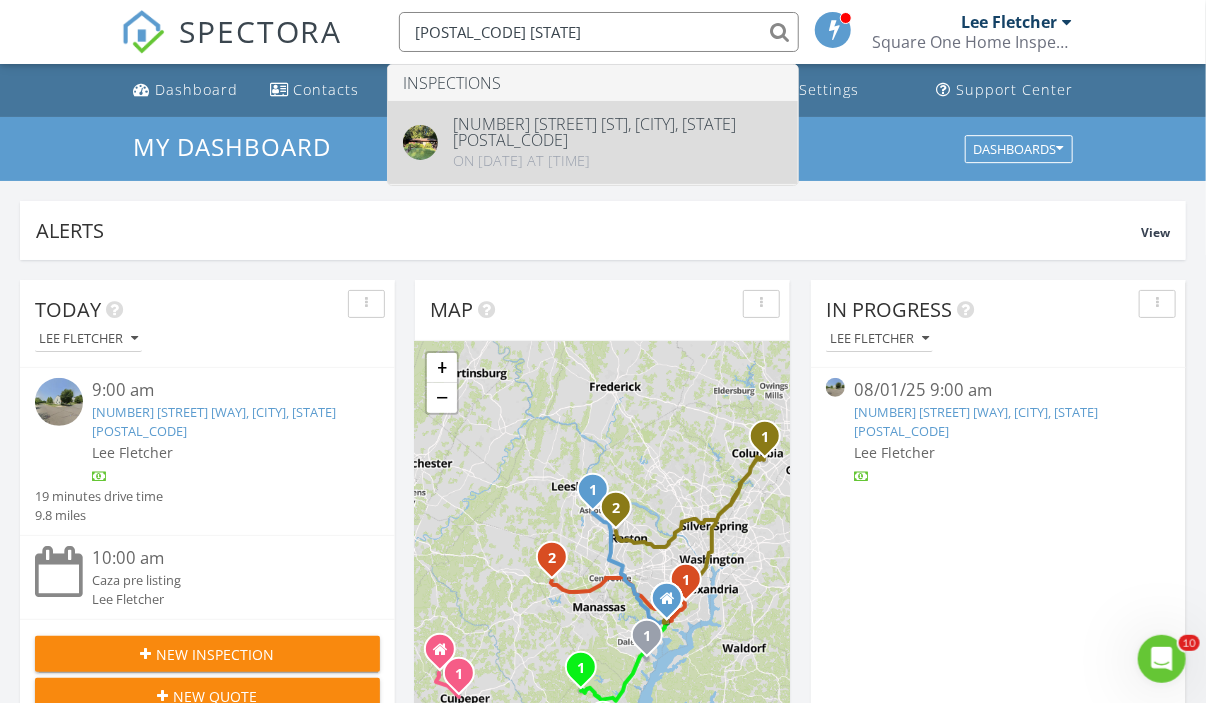 type on "7003 CAT" 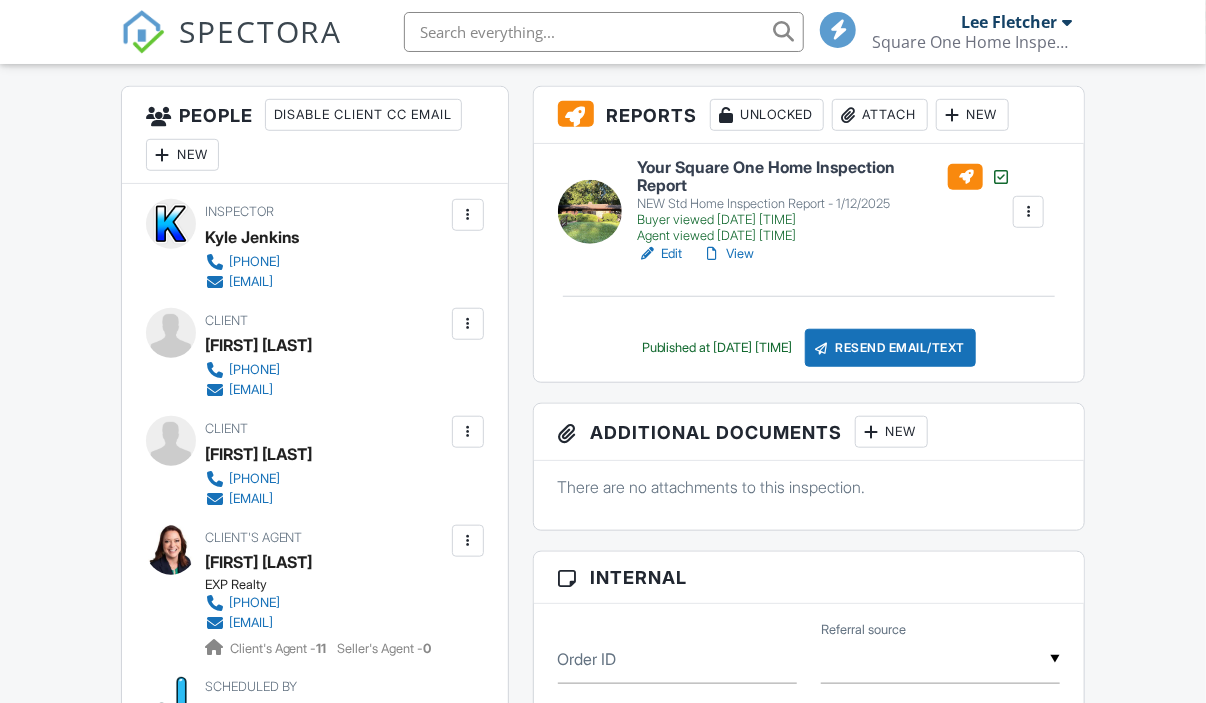 scroll, scrollTop: 500, scrollLeft: 0, axis: vertical 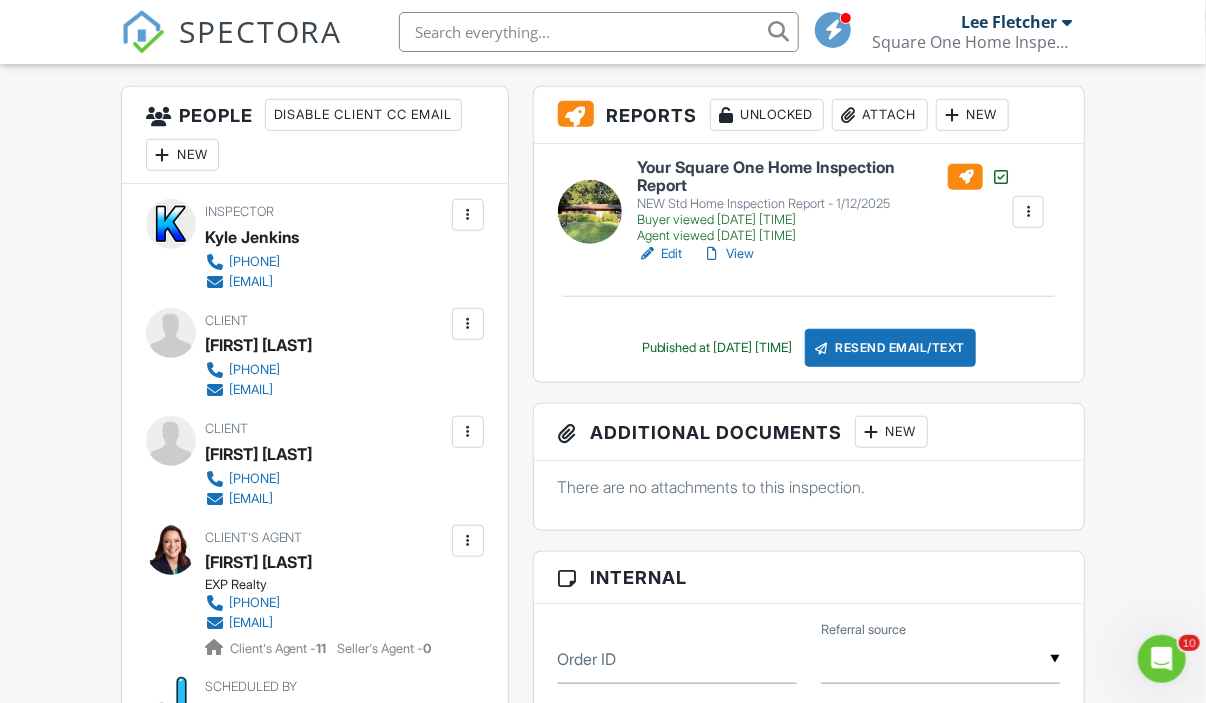 click on "New" at bounding box center [891, 432] 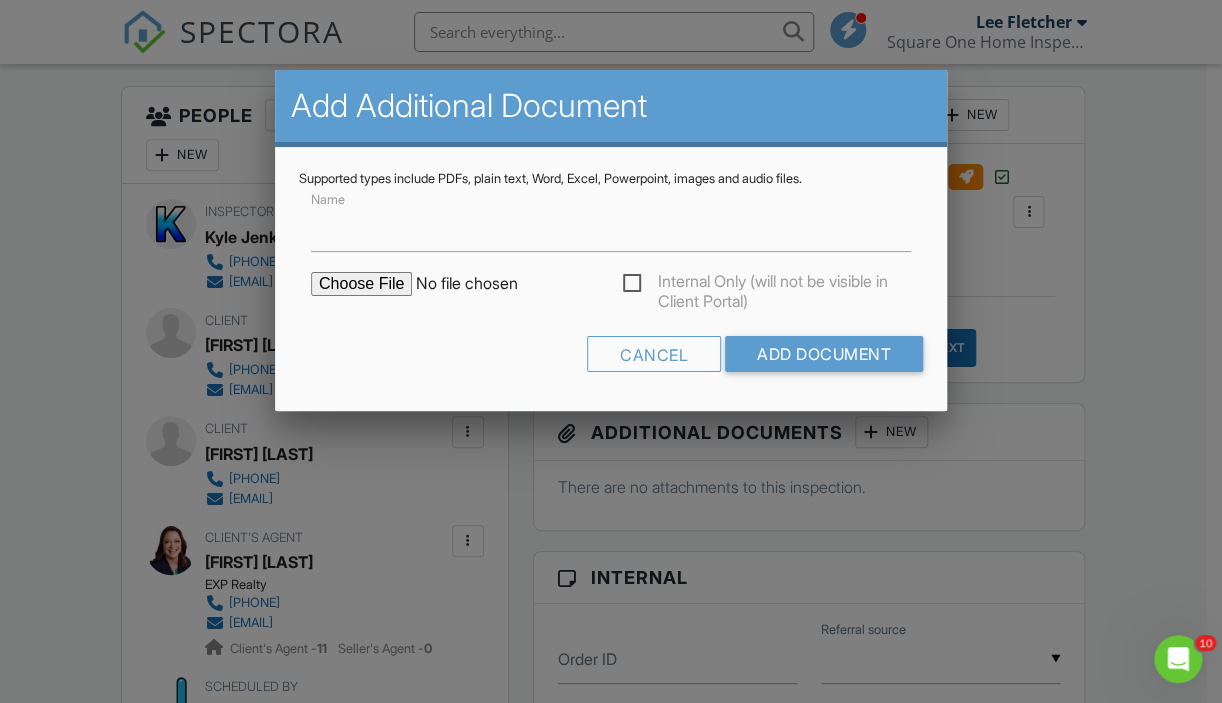 click at bounding box center [481, 284] 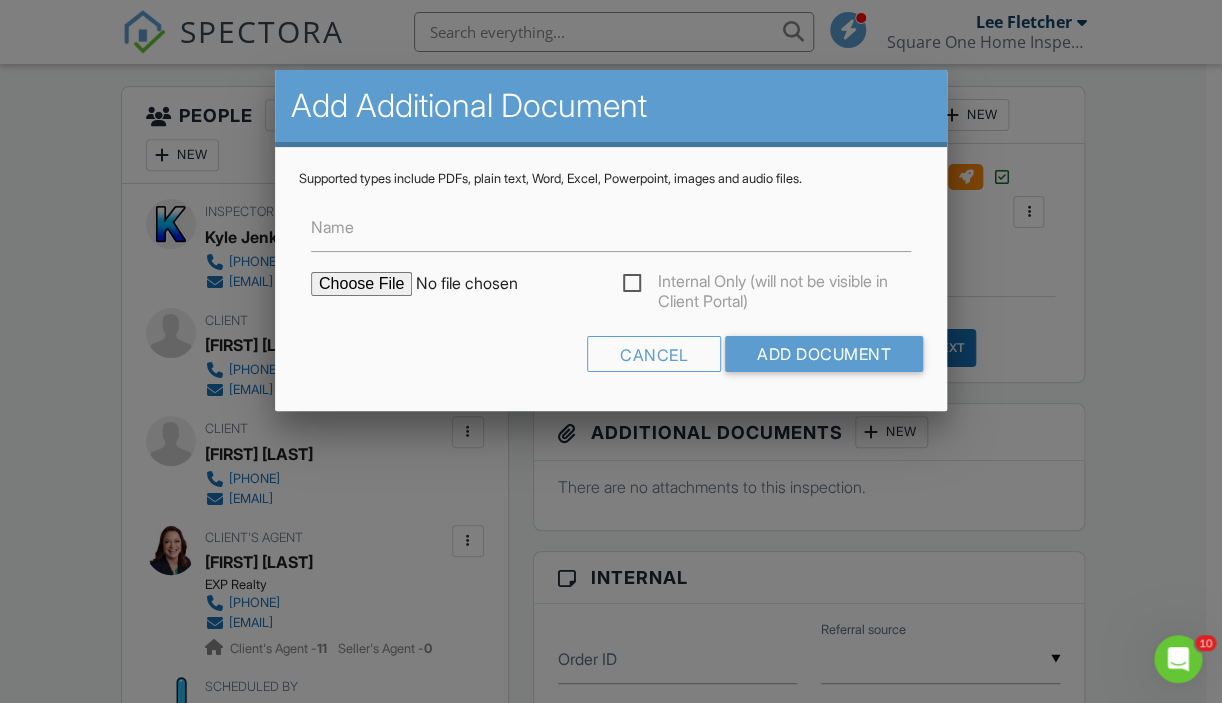 type on "C:\fakepath\[NUMBER] [STREET]. - Rn (P).pdf" 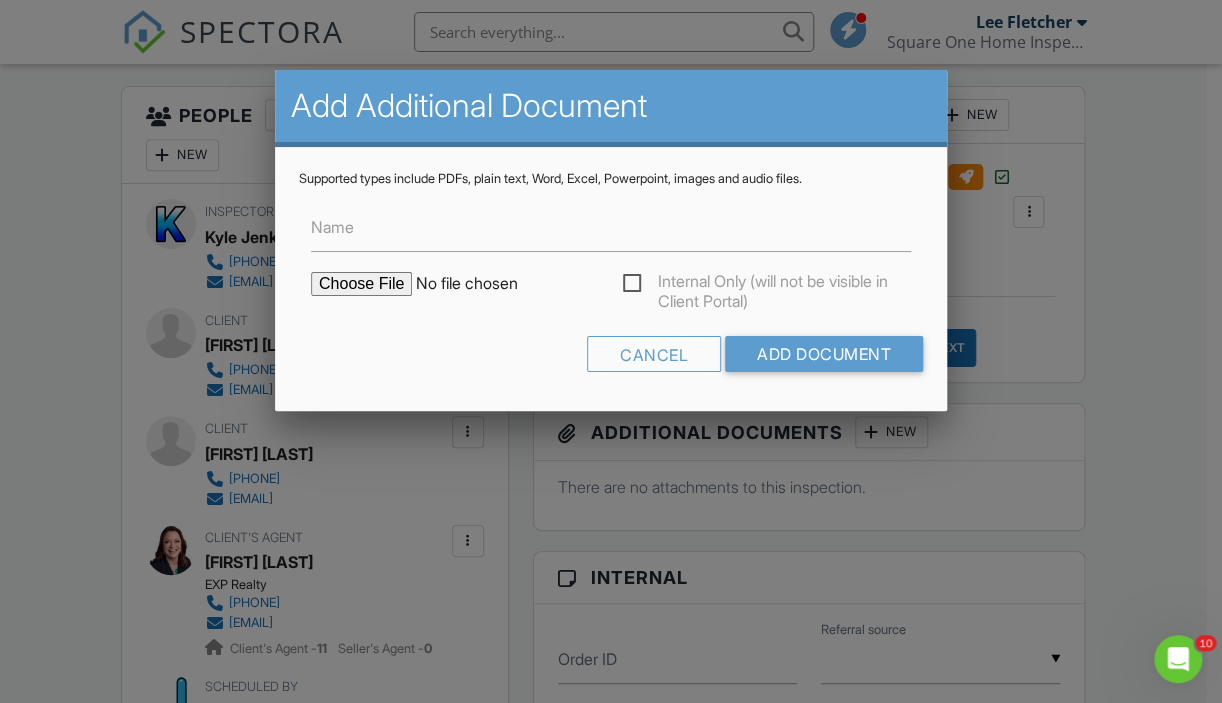 click on "Name
Internal Only (will not be visible in Client Portal)
Cancel
Add Document" at bounding box center (611, 287) 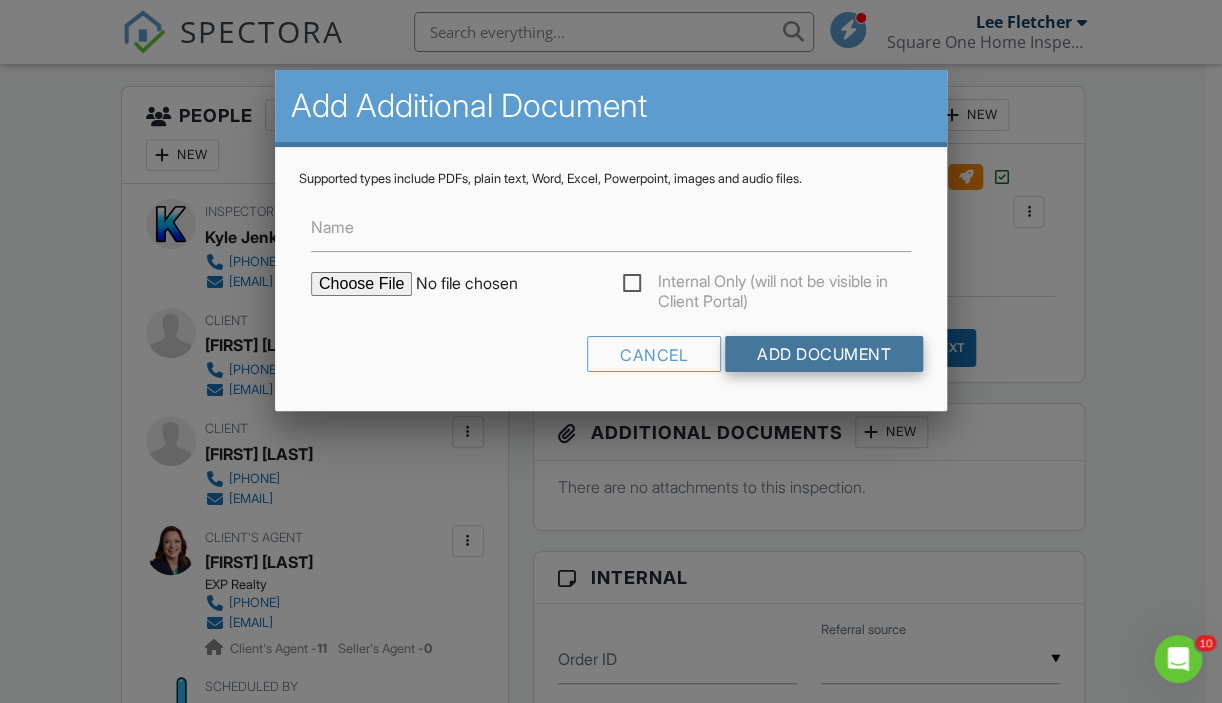 click on "Add Document" at bounding box center (824, 354) 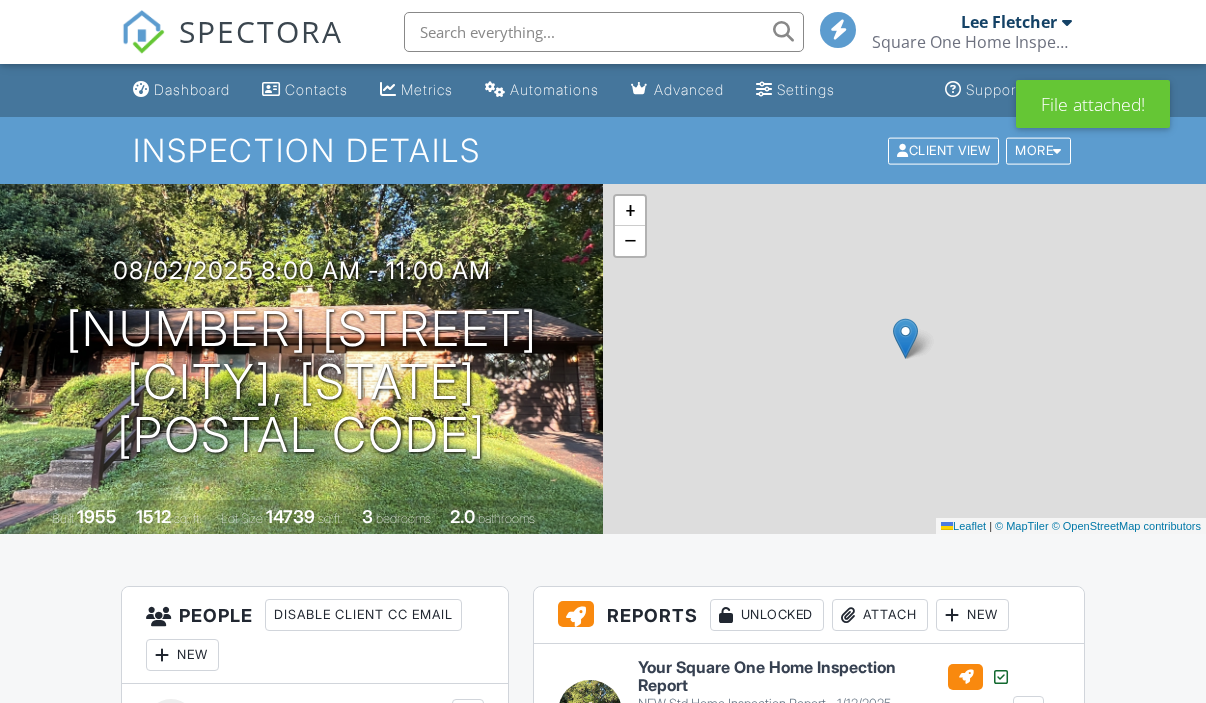 drag, startPoint x: 880, startPoint y: 451, endPoint x: 420, endPoint y: 301, distance: 483.8388 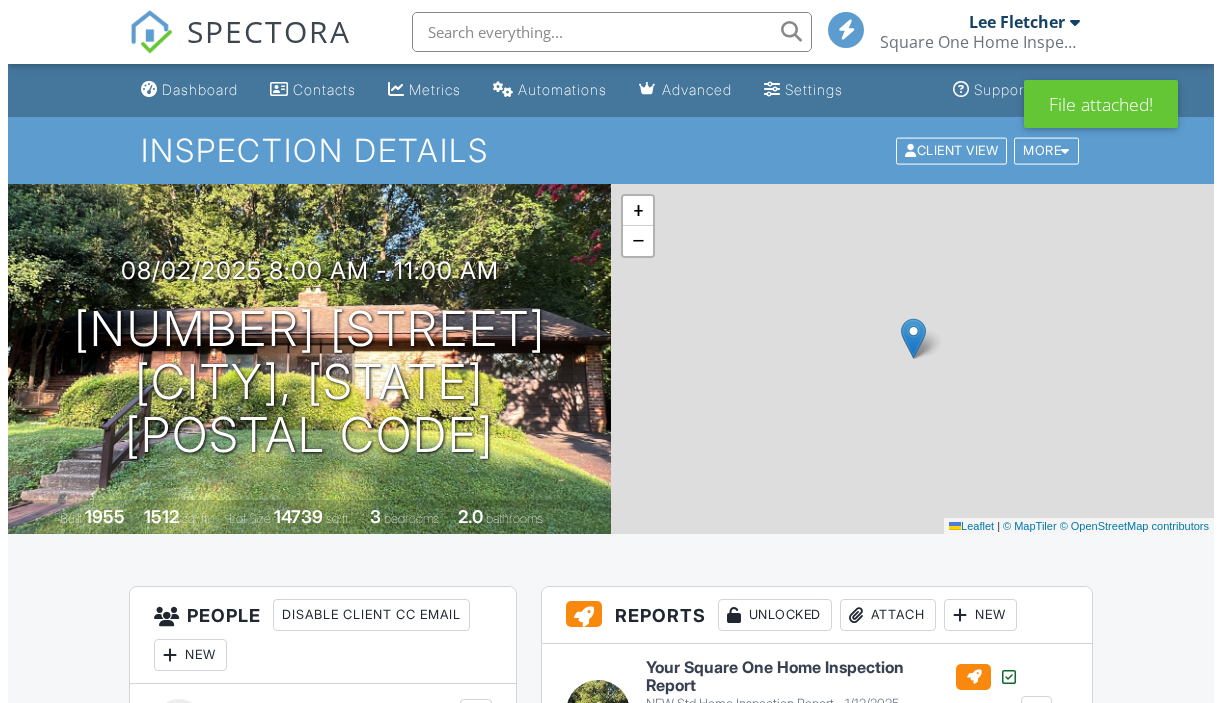 scroll, scrollTop: 400, scrollLeft: 0, axis: vertical 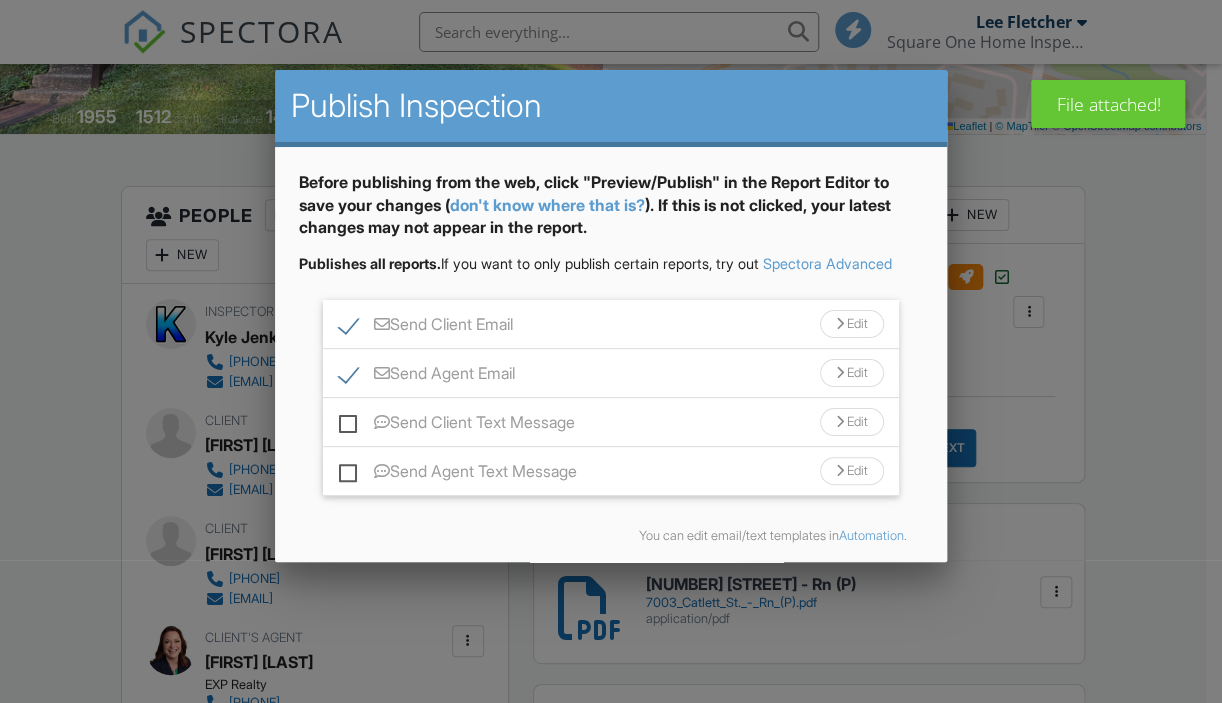 click on "Edit" at bounding box center [852, 324] 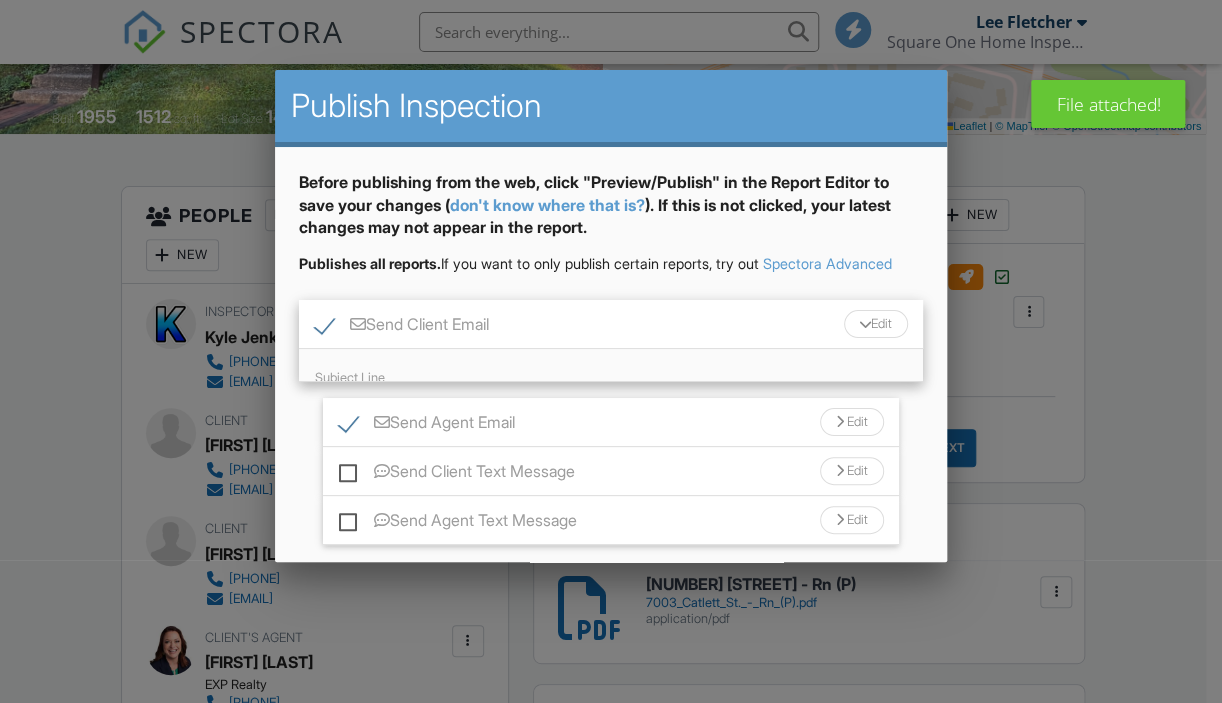 scroll, scrollTop: 400, scrollLeft: 0, axis: vertical 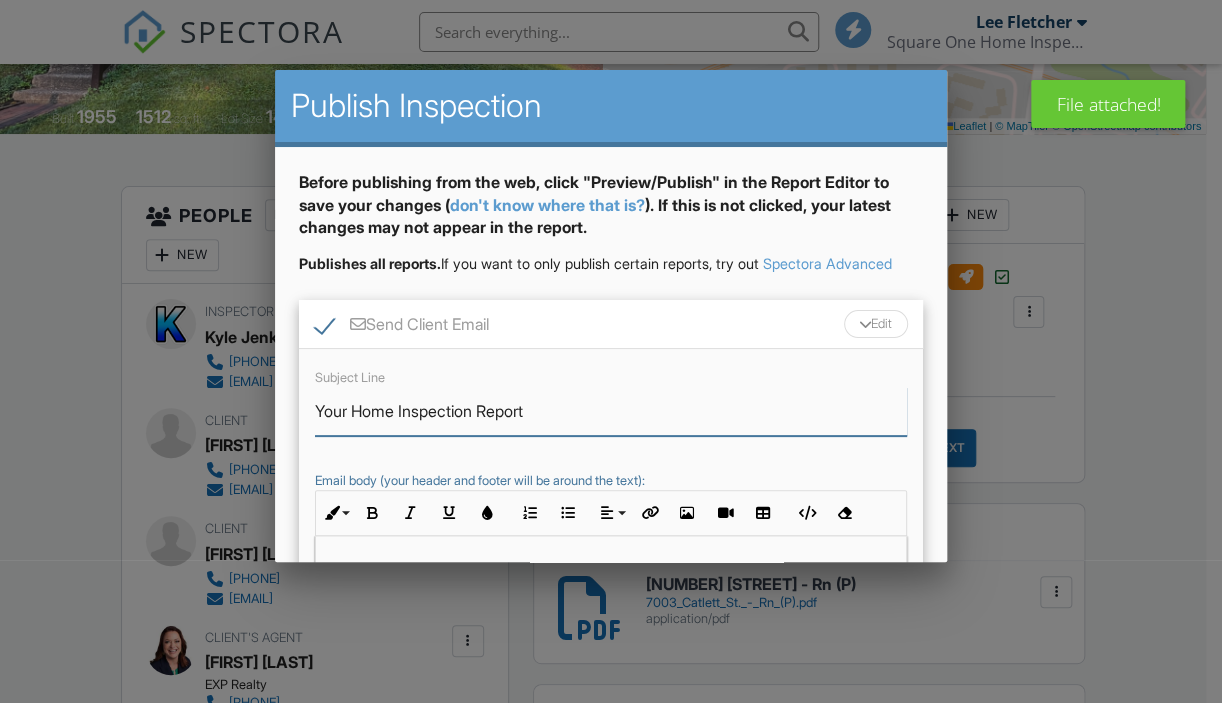drag, startPoint x: 480, startPoint y: 428, endPoint x: 350, endPoint y: 419, distance: 130.31117 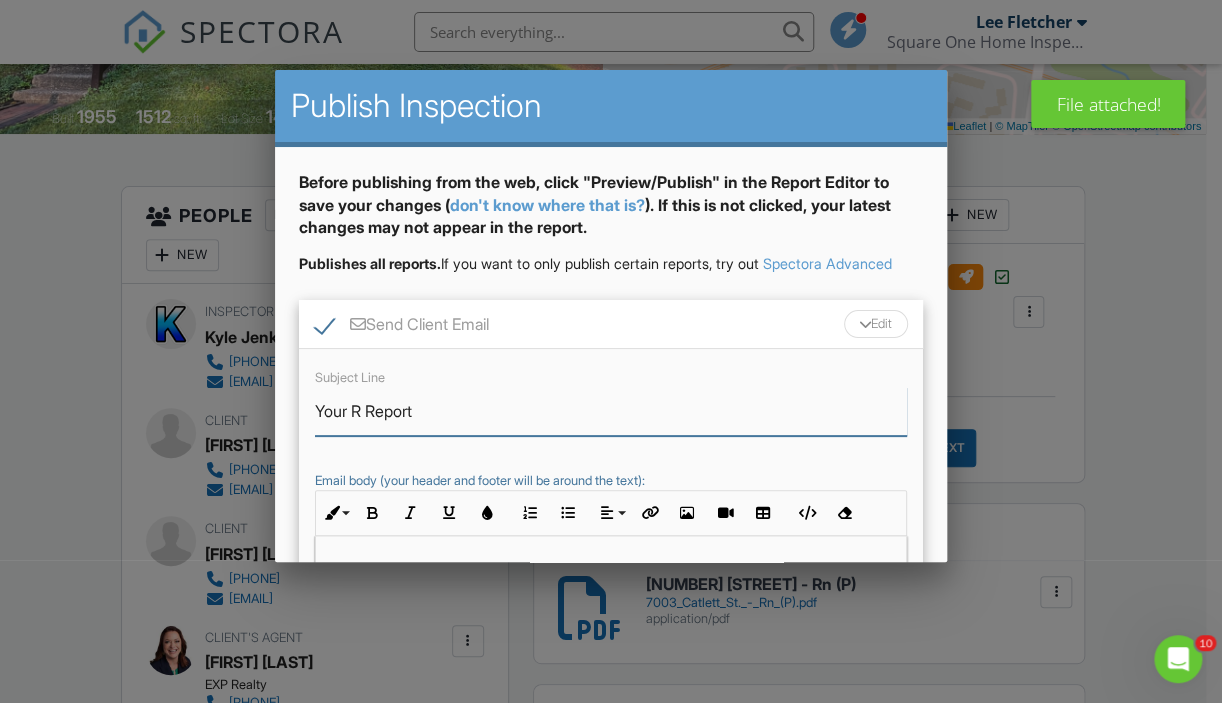 scroll, scrollTop: 0, scrollLeft: 0, axis: both 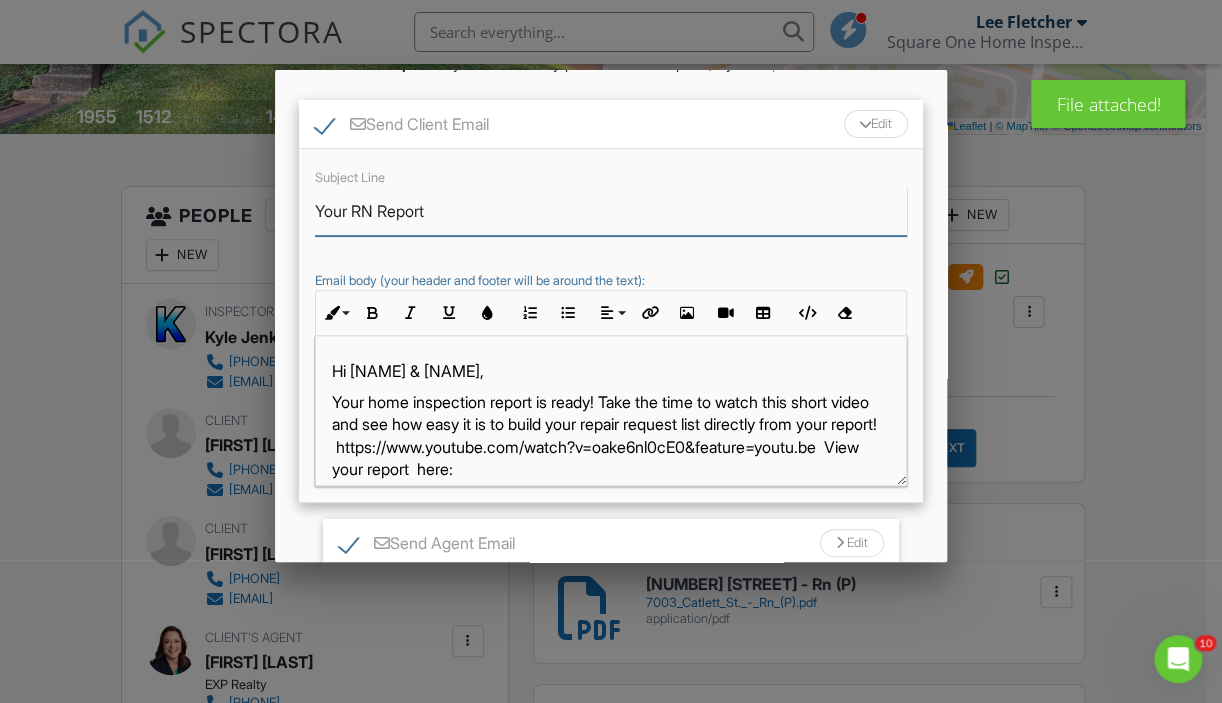 type on "Your RN Report" 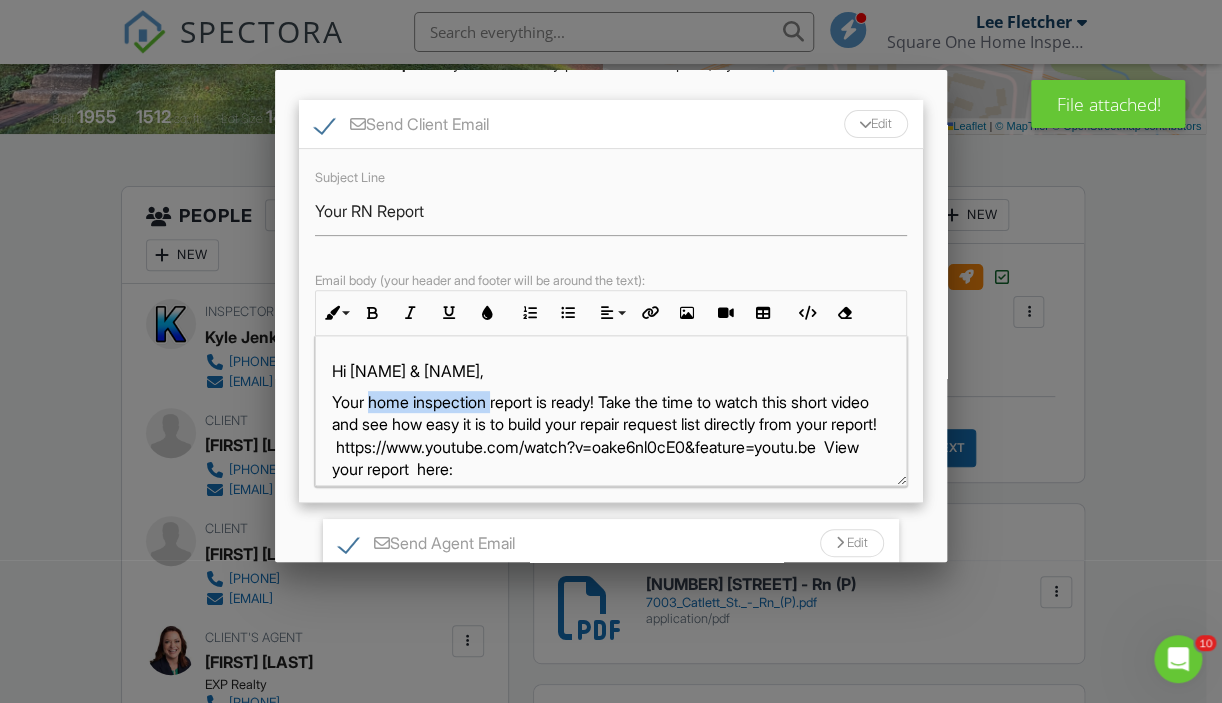 drag, startPoint x: 488, startPoint y: 422, endPoint x: 373, endPoint y: 418, distance: 115.06954 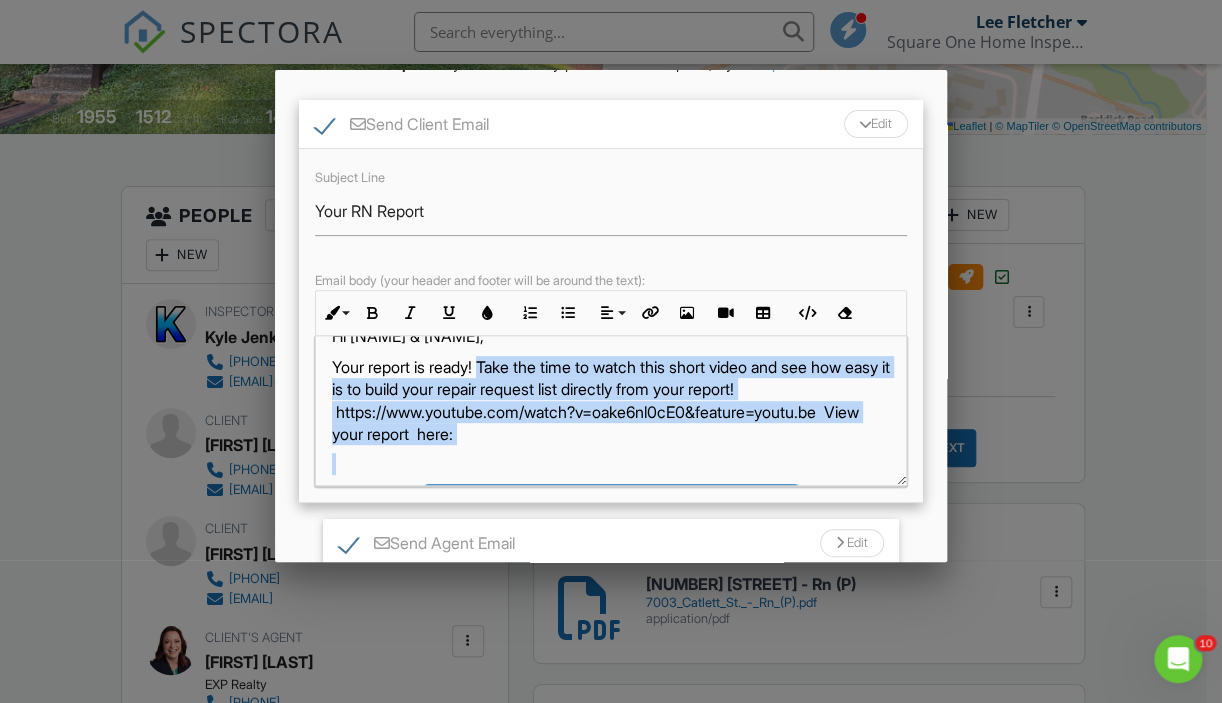 scroll, scrollTop: 58, scrollLeft: 0, axis: vertical 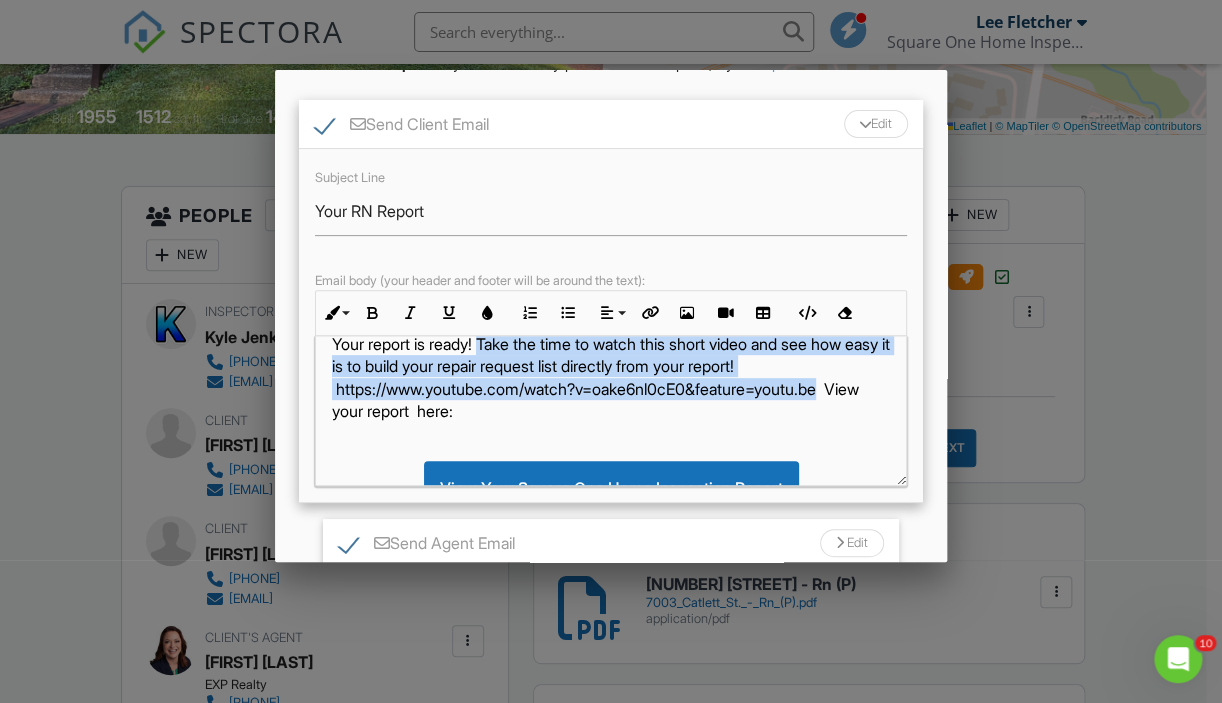drag, startPoint x: 492, startPoint y: 423, endPoint x: 850, endPoint y: 404, distance: 358.50385 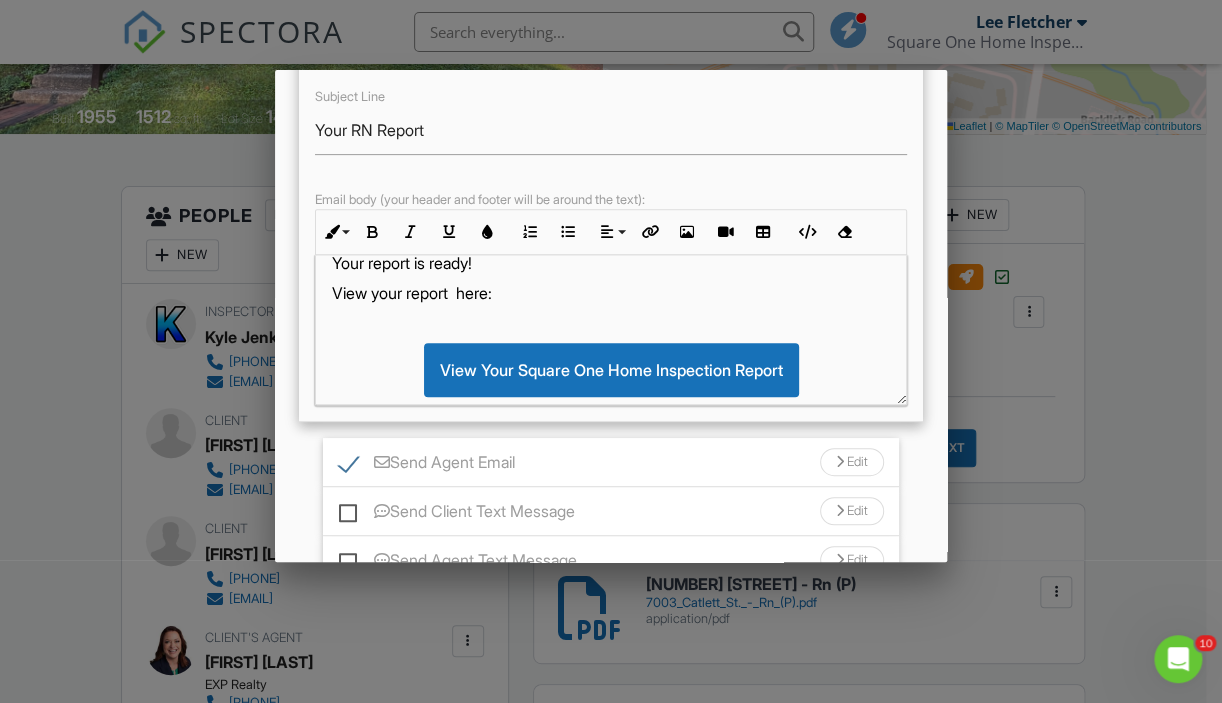 scroll, scrollTop: 400, scrollLeft: 0, axis: vertical 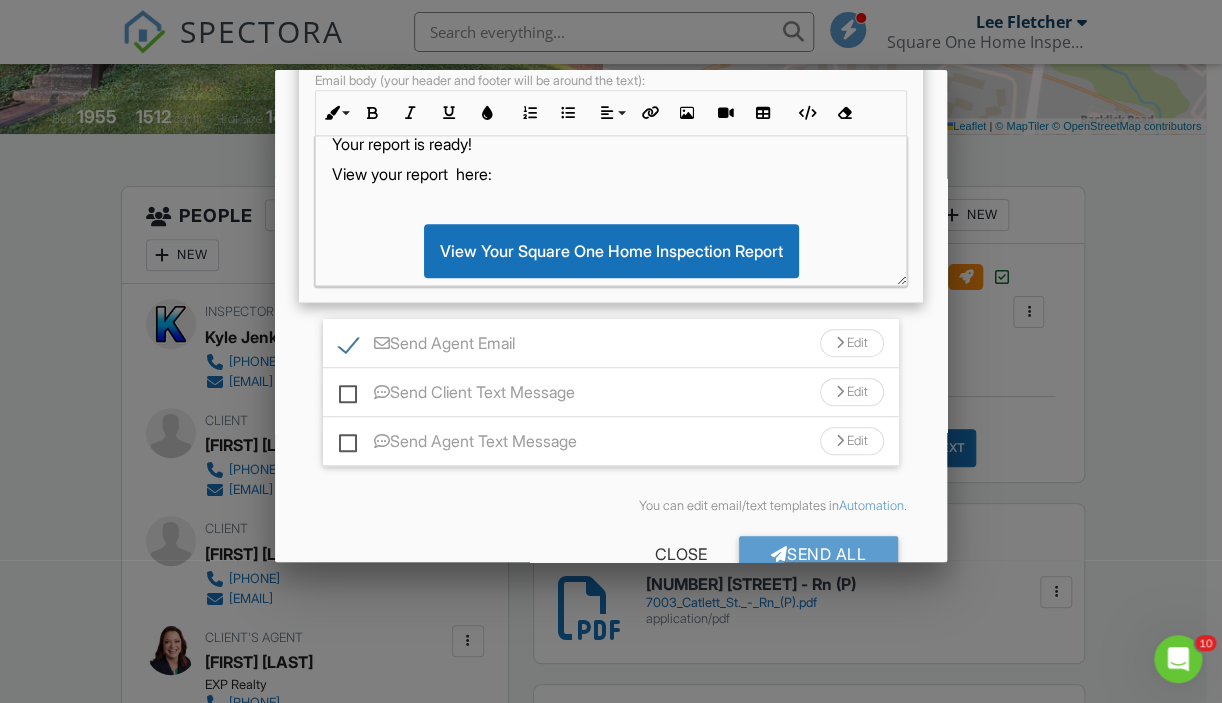 click on "Edit" at bounding box center (852, 343) 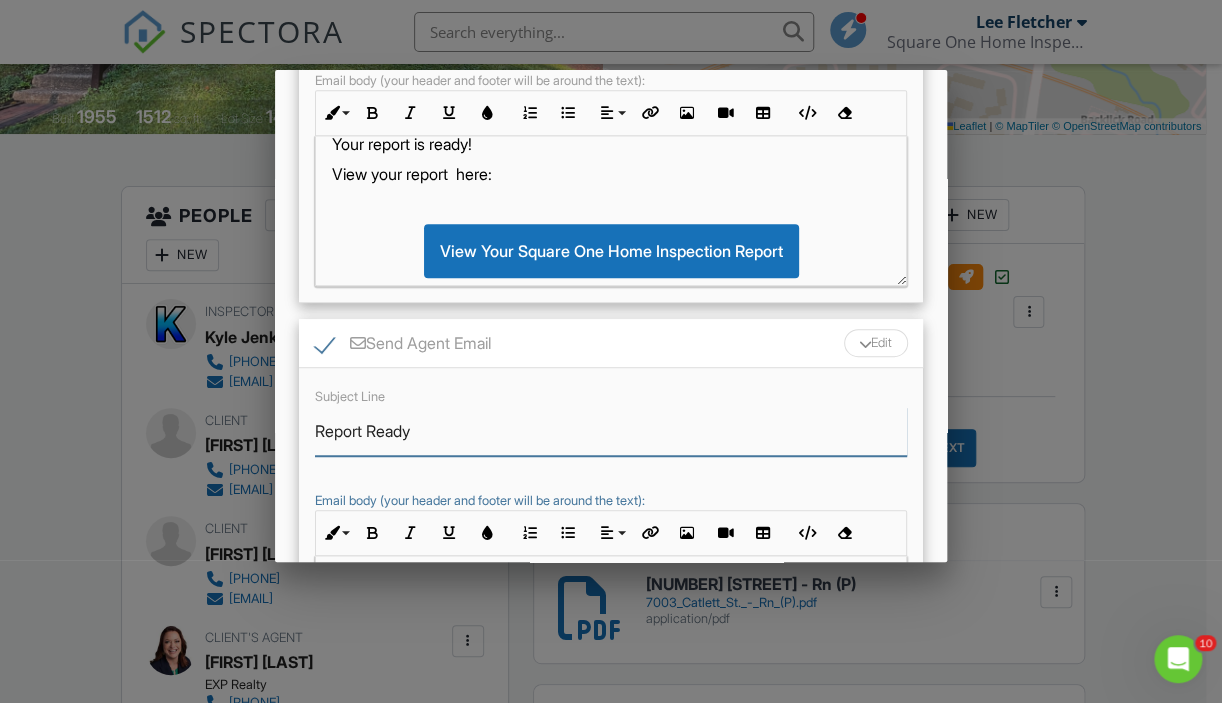 click on "Report Ready" at bounding box center (611, 431) 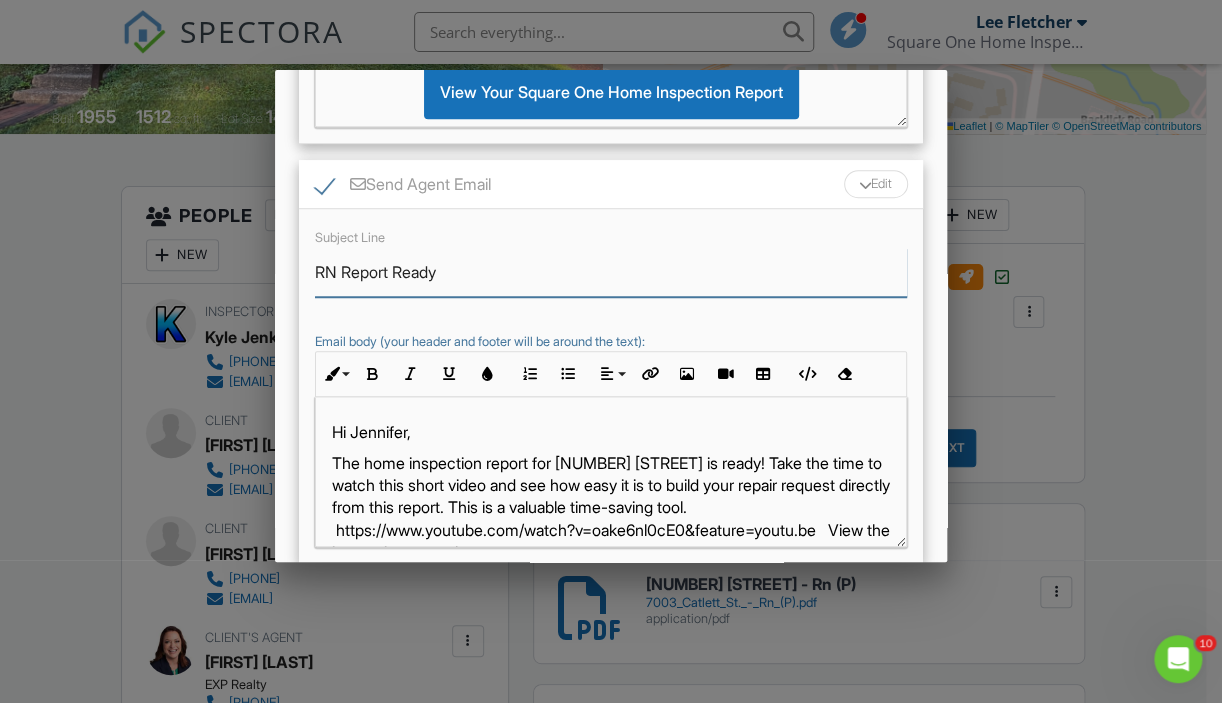 scroll, scrollTop: 600, scrollLeft: 0, axis: vertical 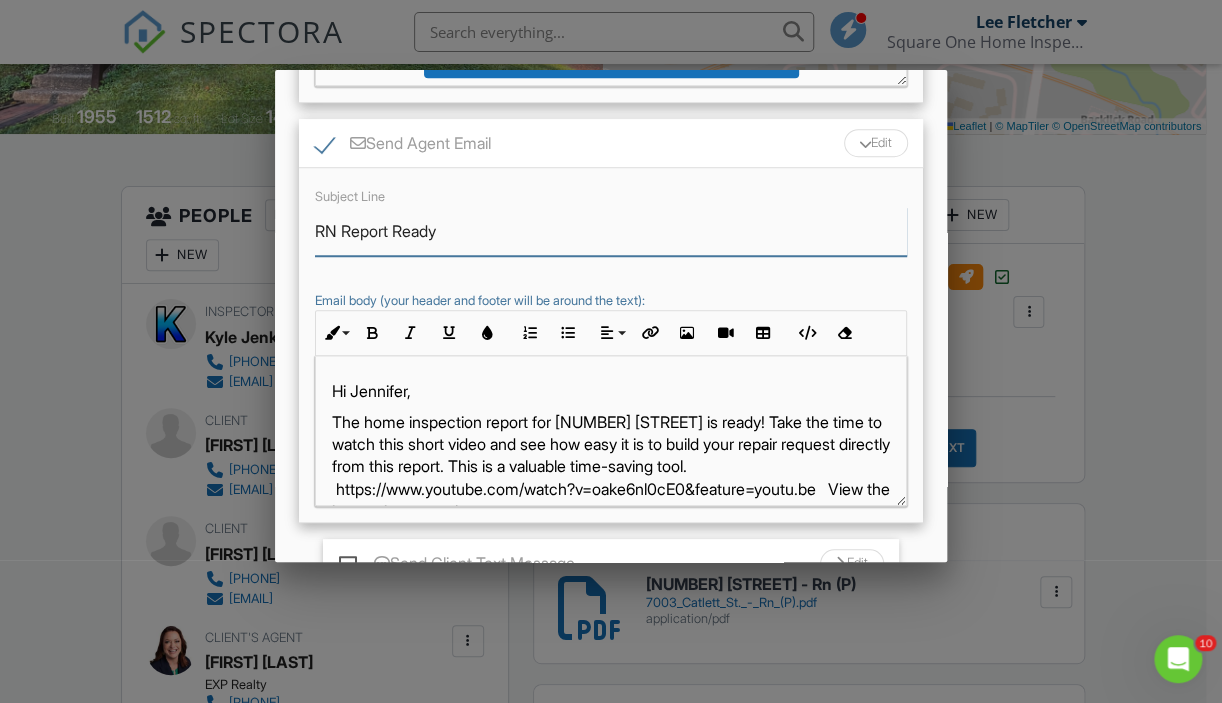 type on "RN Report Ready" 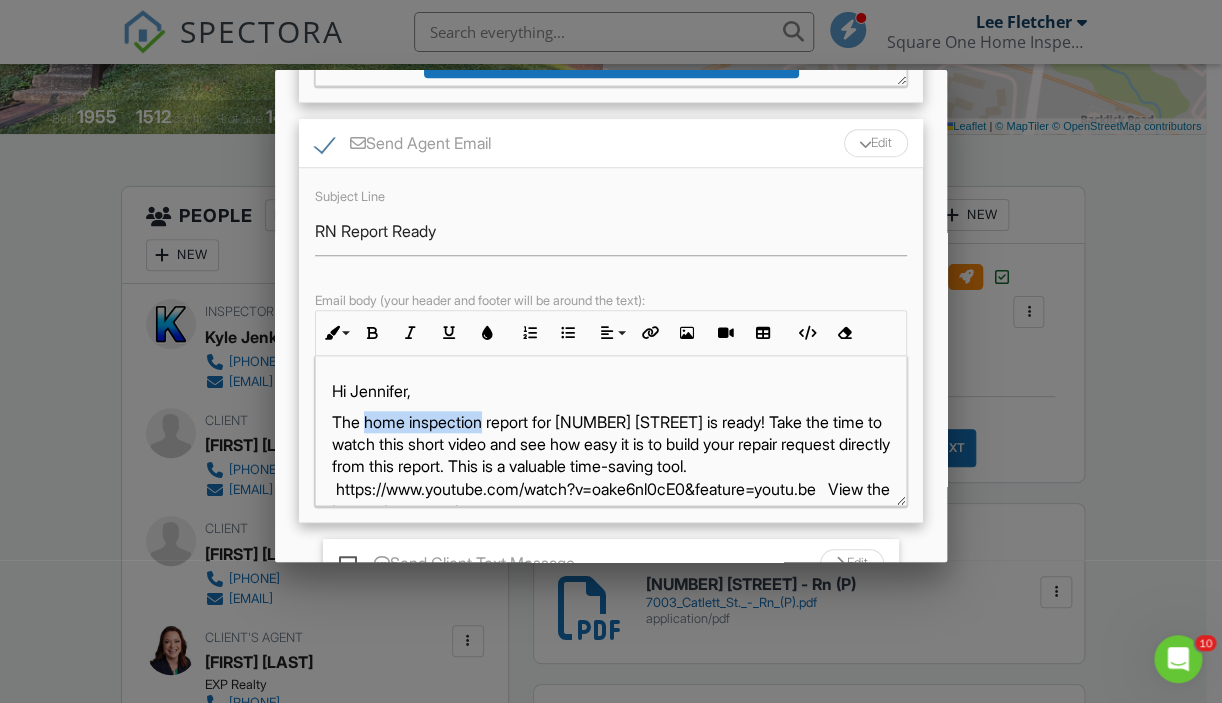 drag, startPoint x: 488, startPoint y: 440, endPoint x: 362, endPoint y: 441, distance: 126.00397 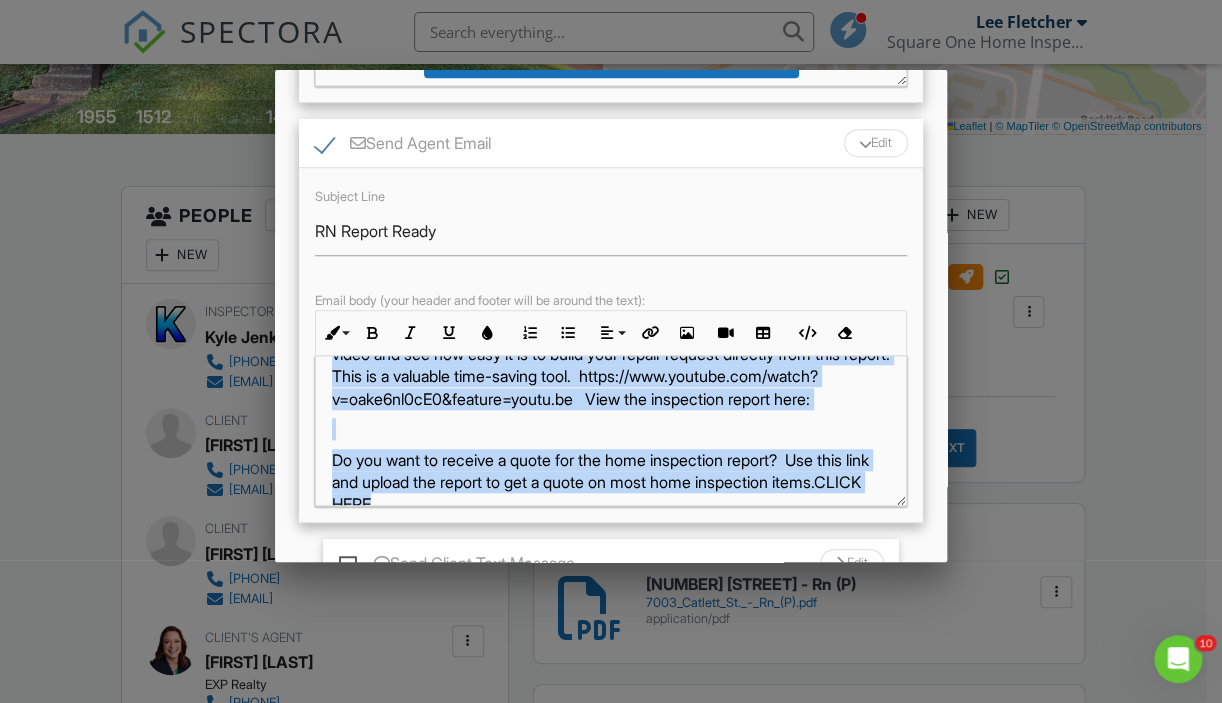 scroll, scrollTop: 137, scrollLeft: 0, axis: vertical 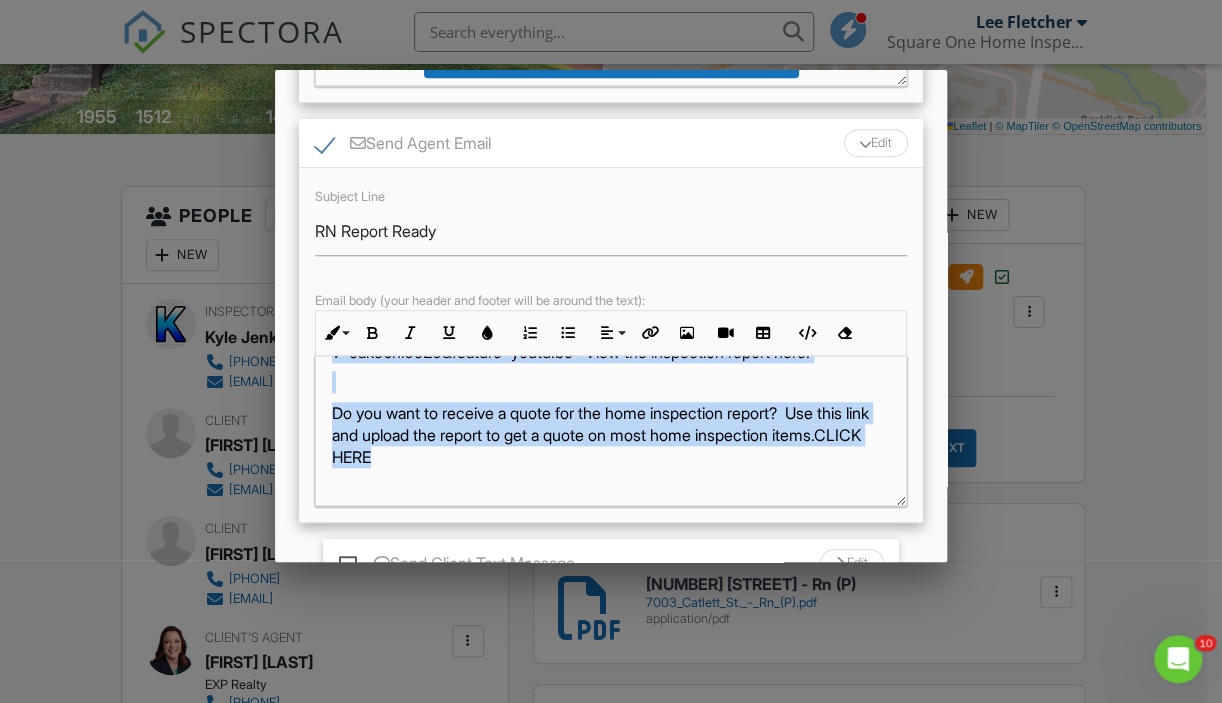 drag, startPoint x: 627, startPoint y: 441, endPoint x: 675, endPoint y: 489, distance: 67.88225 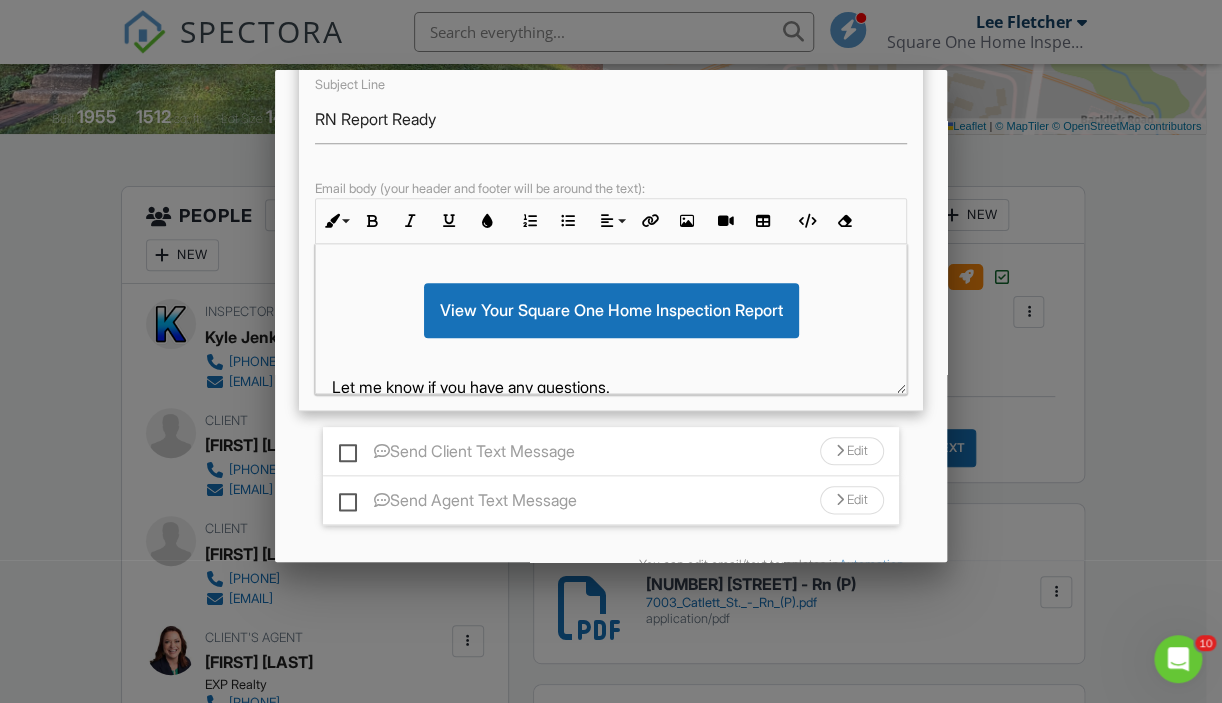 scroll, scrollTop: 836, scrollLeft: 0, axis: vertical 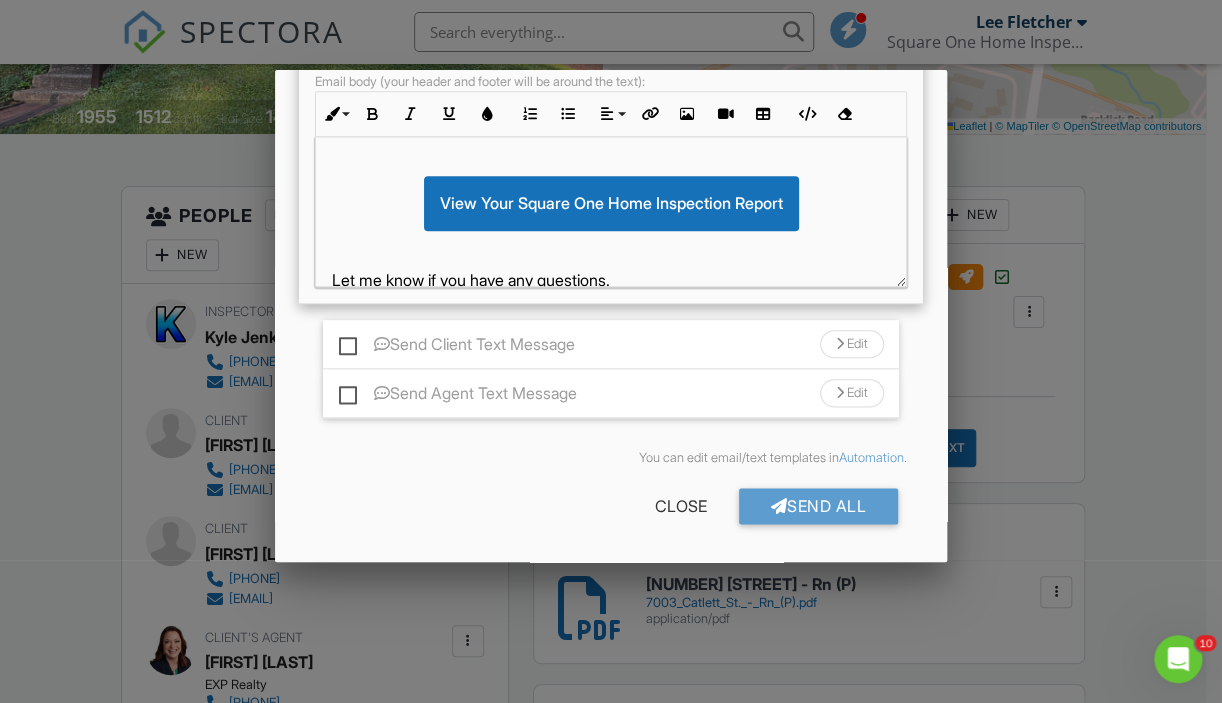 click on "Edit" at bounding box center (852, 393) 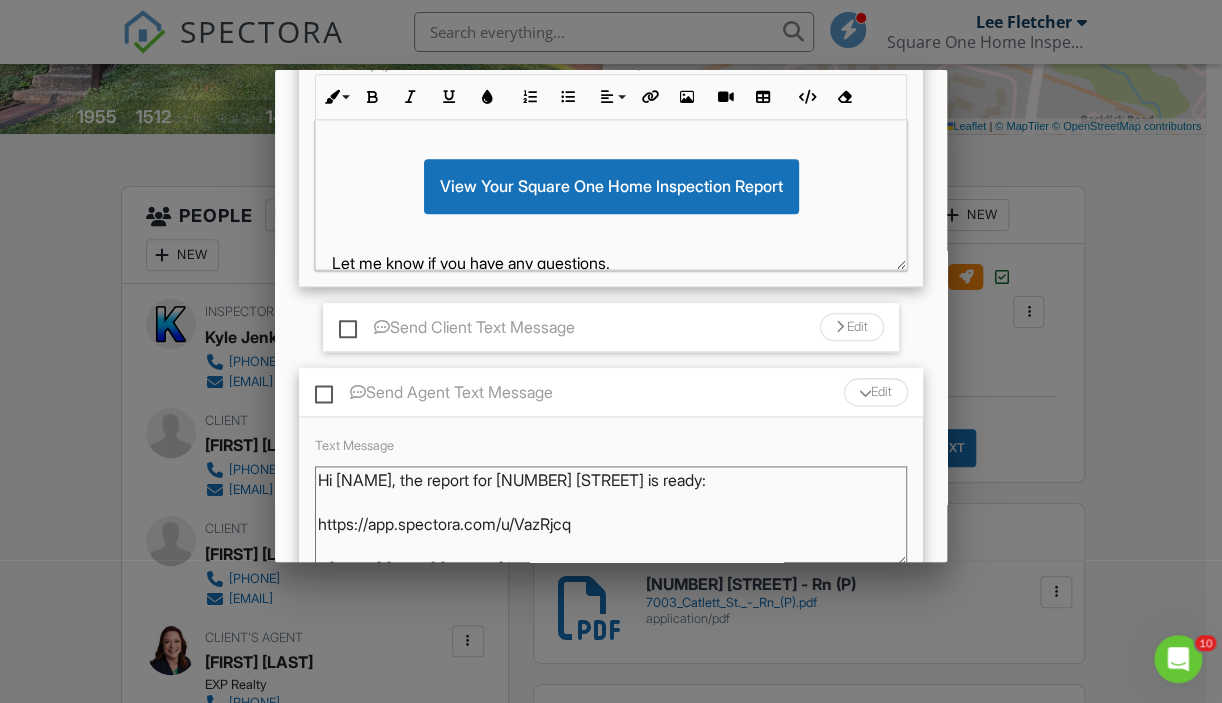 click on "Send Agent Text Message" at bounding box center [434, 395] 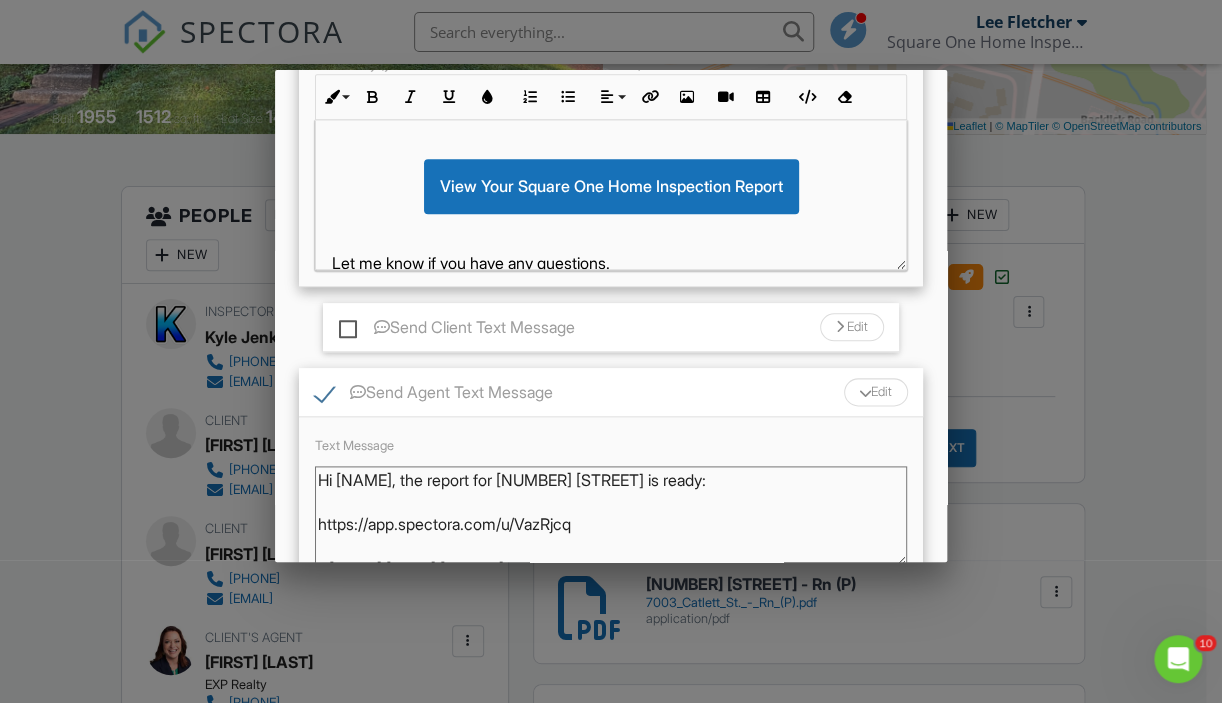 click on "Hi [NAME], the report for [NUMBER] [STREET] is ready:
https://app.spectora.com/u/VazRjcq
- [FIRST] [LAST] [PHONE]" at bounding box center [611, 516] 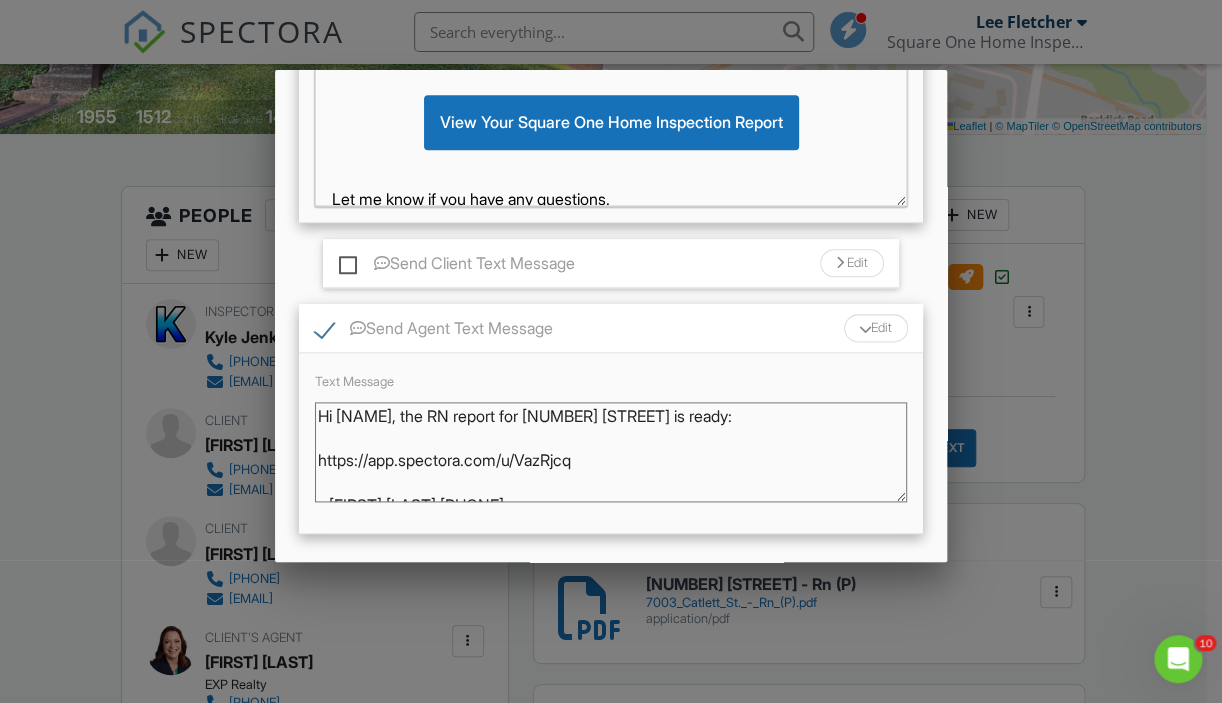 scroll, scrollTop: 1033, scrollLeft: 0, axis: vertical 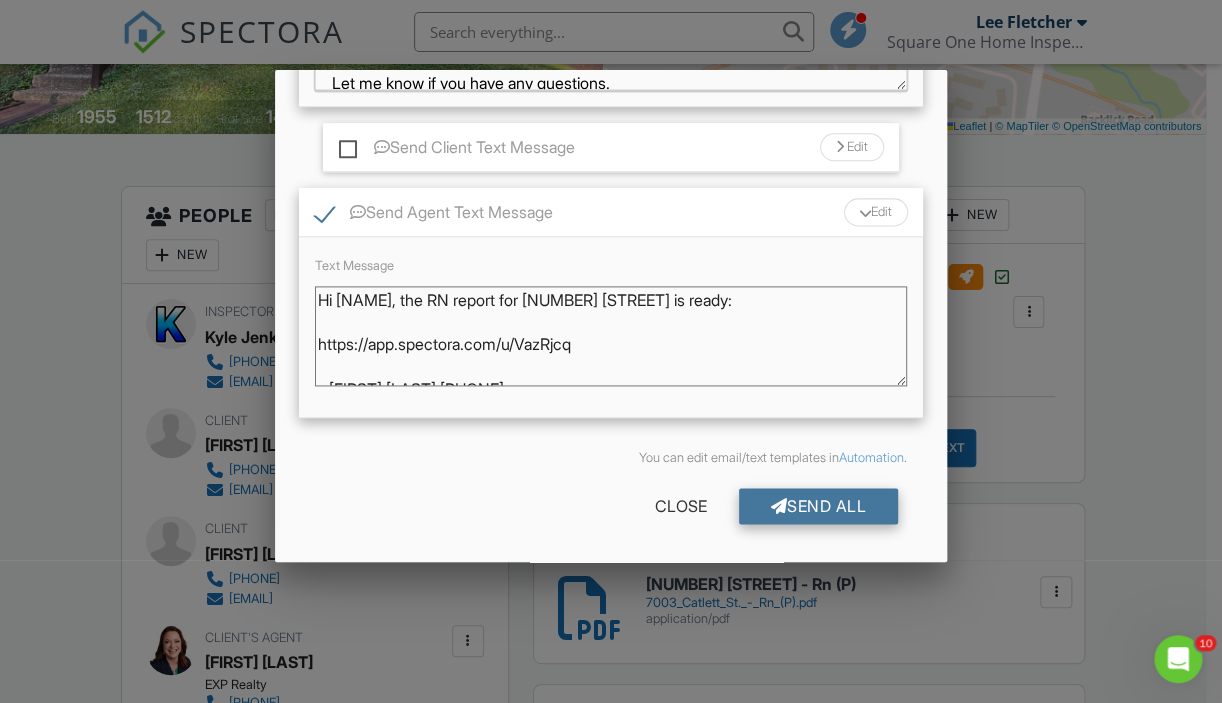 type on "Hi [NAME], the RN report for [NUMBER] [STREET] is ready:
https://app.spectora.com/u/VazRjcq
- [FIRST] [LAST] [PHONE]" 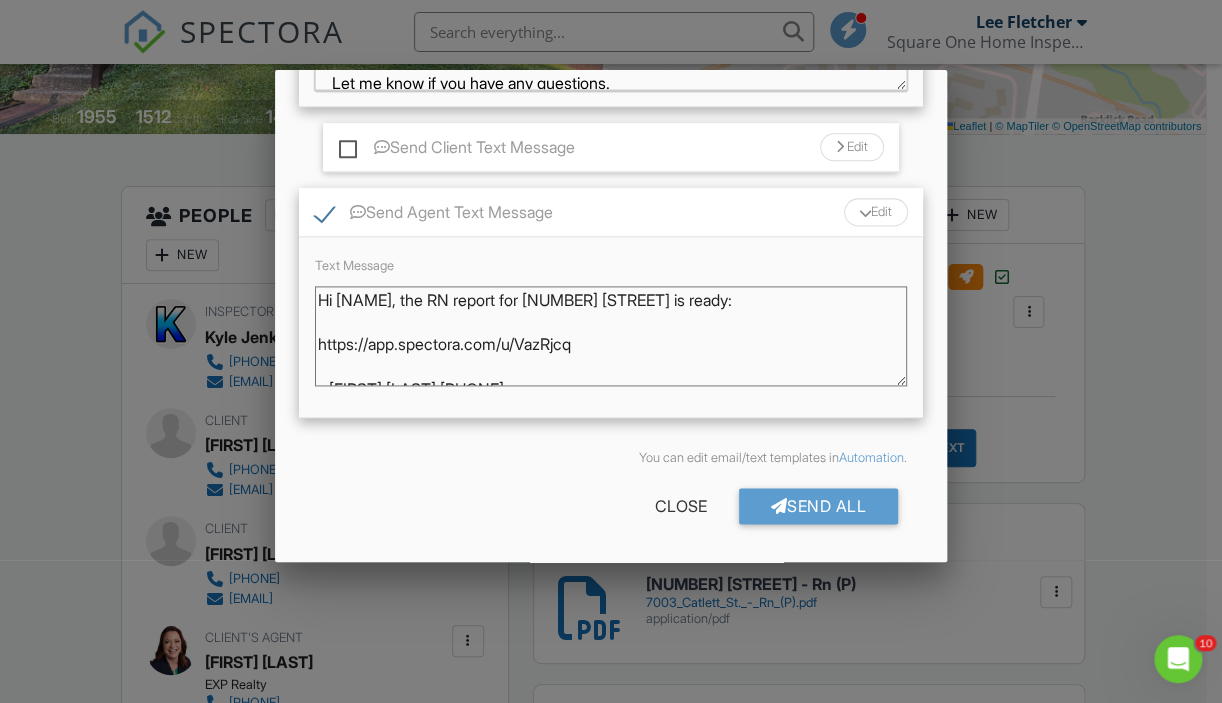 click on "Send All" at bounding box center (819, 506) 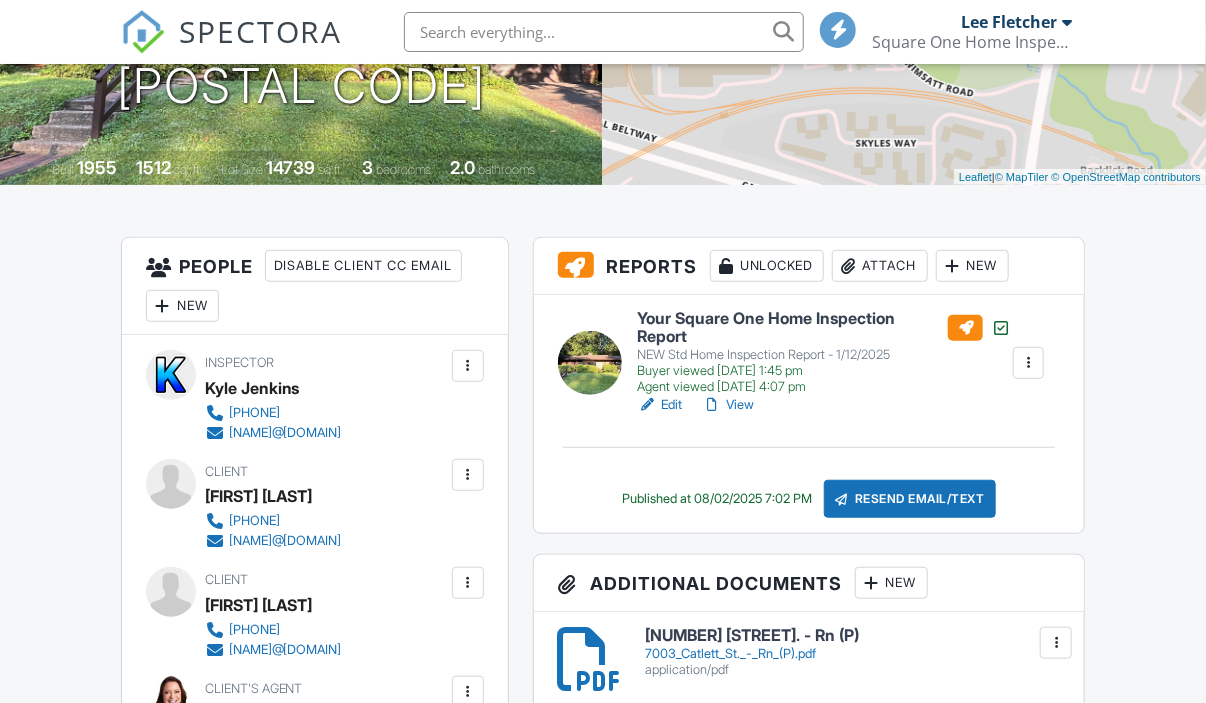 scroll, scrollTop: 349, scrollLeft: 0, axis: vertical 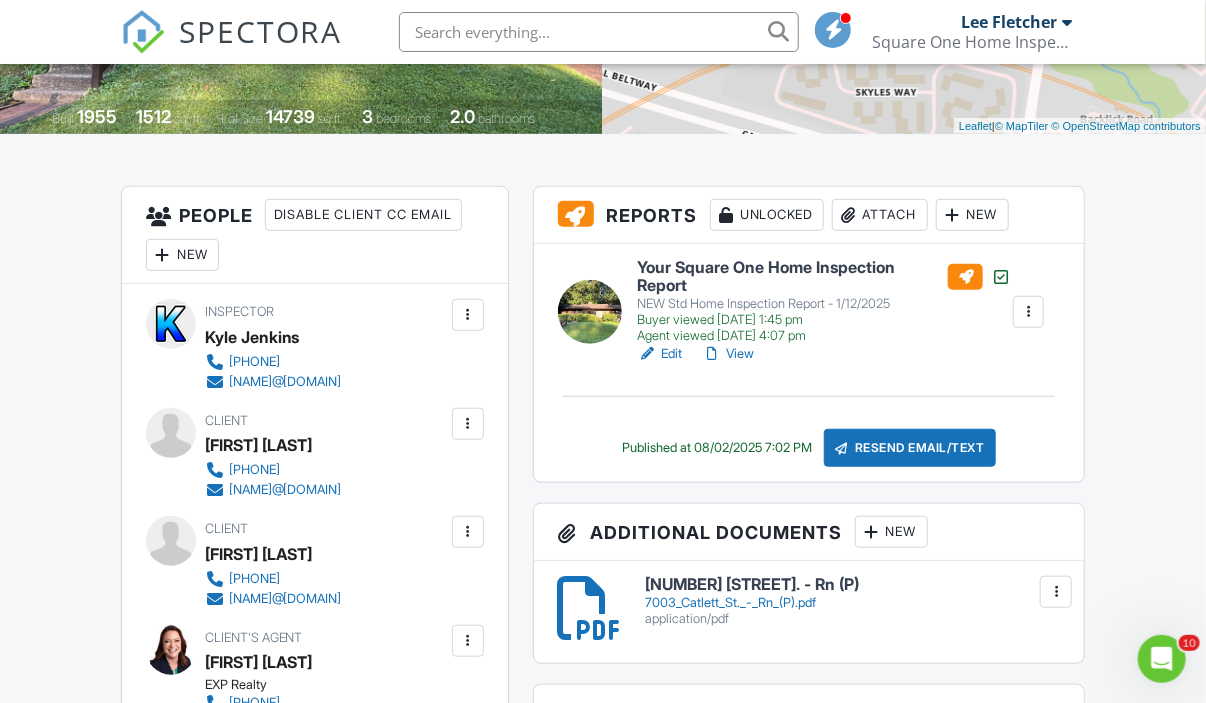 click on "SPECTORA" at bounding box center [261, 31] 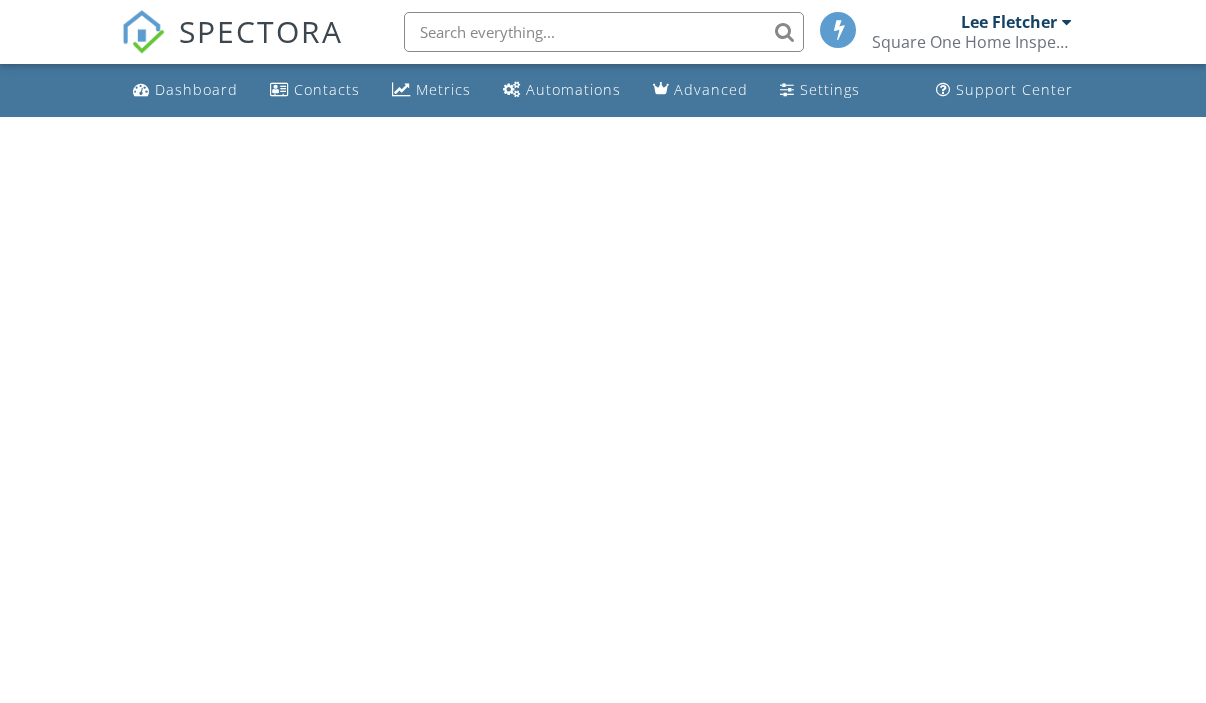 scroll, scrollTop: 0, scrollLeft: 0, axis: both 